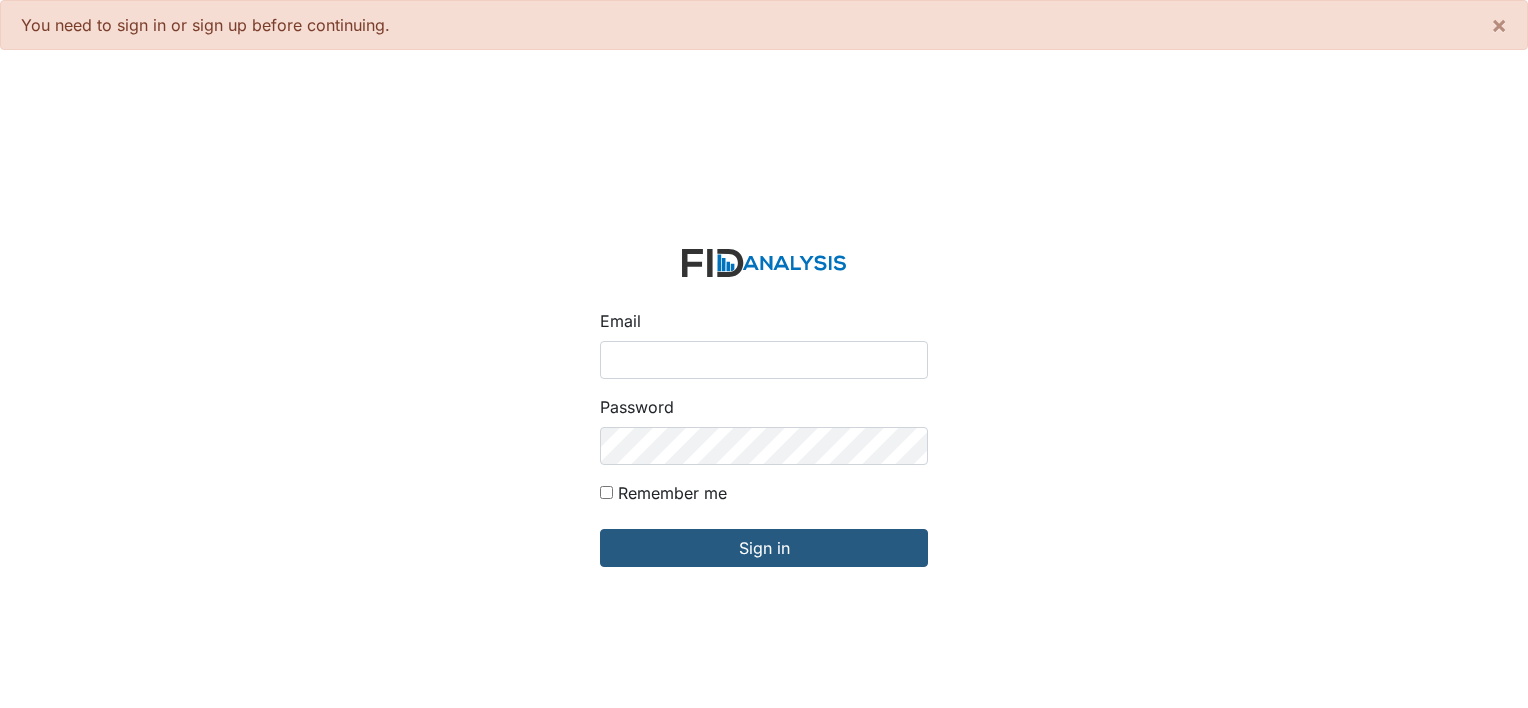 scroll, scrollTop: 0, scrollLeft: 0, axis: both 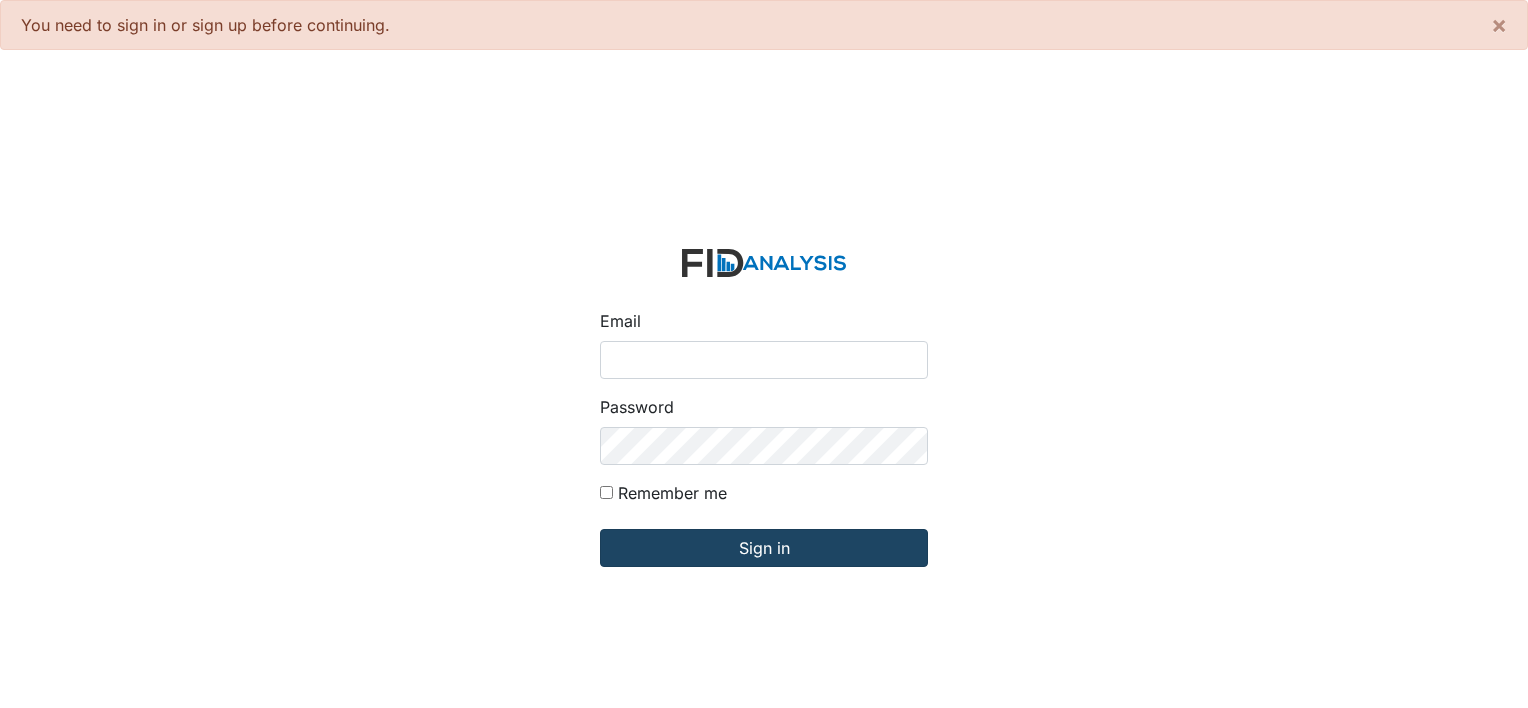 type on "[PERSON_NAME][EMAIL_ADDRESS][DOMAIN_NAME]" 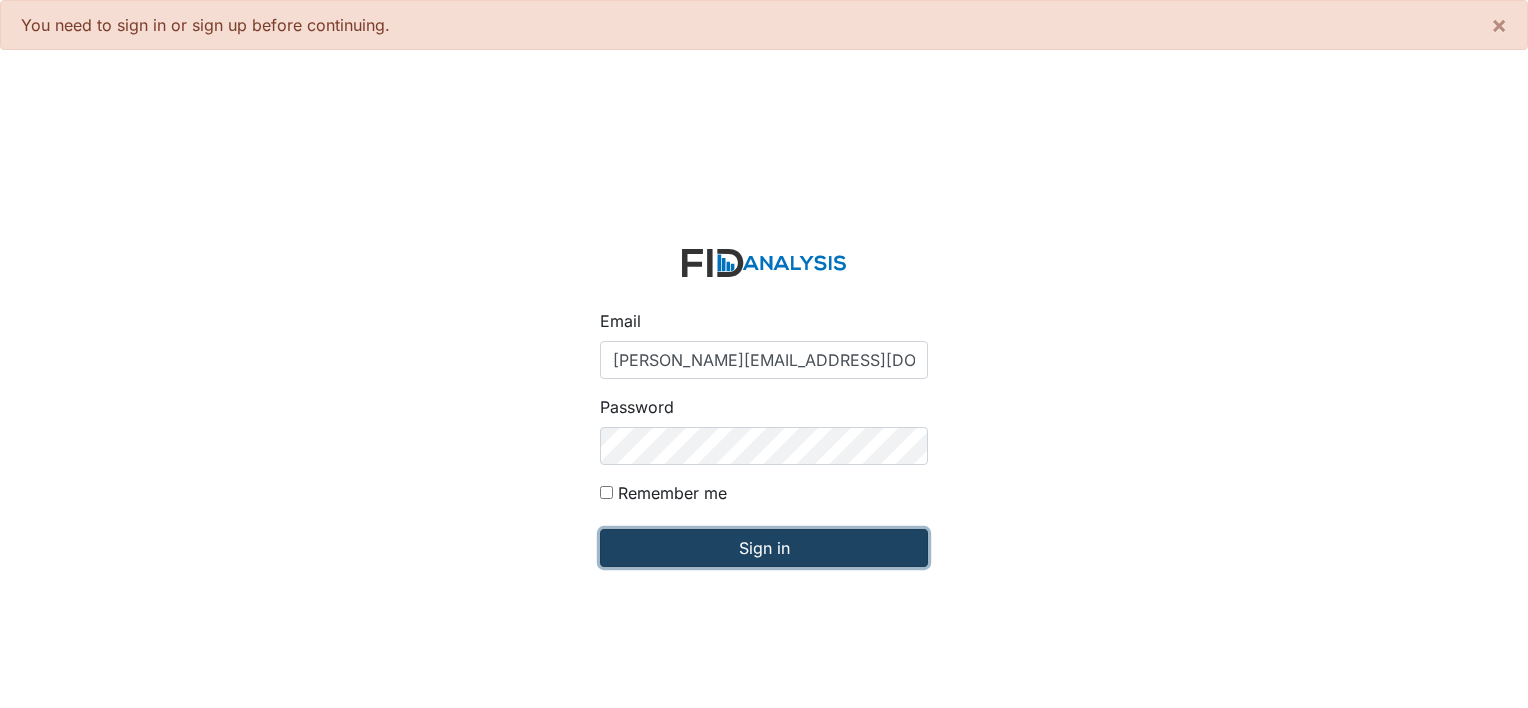 click on "Sign in" at bounding box center [764, 548] 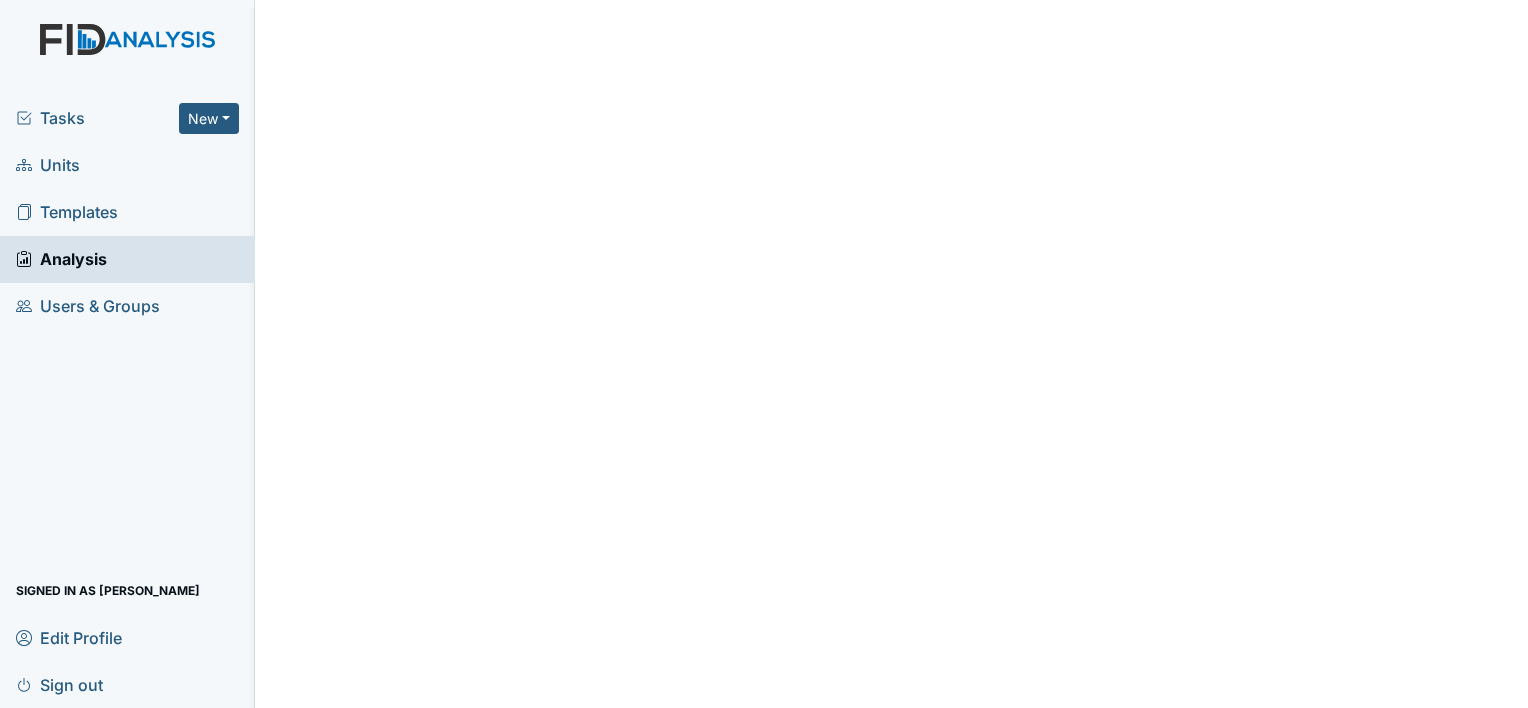 scroll, scrollTop: 0, scrollLeft: 0, axis: both 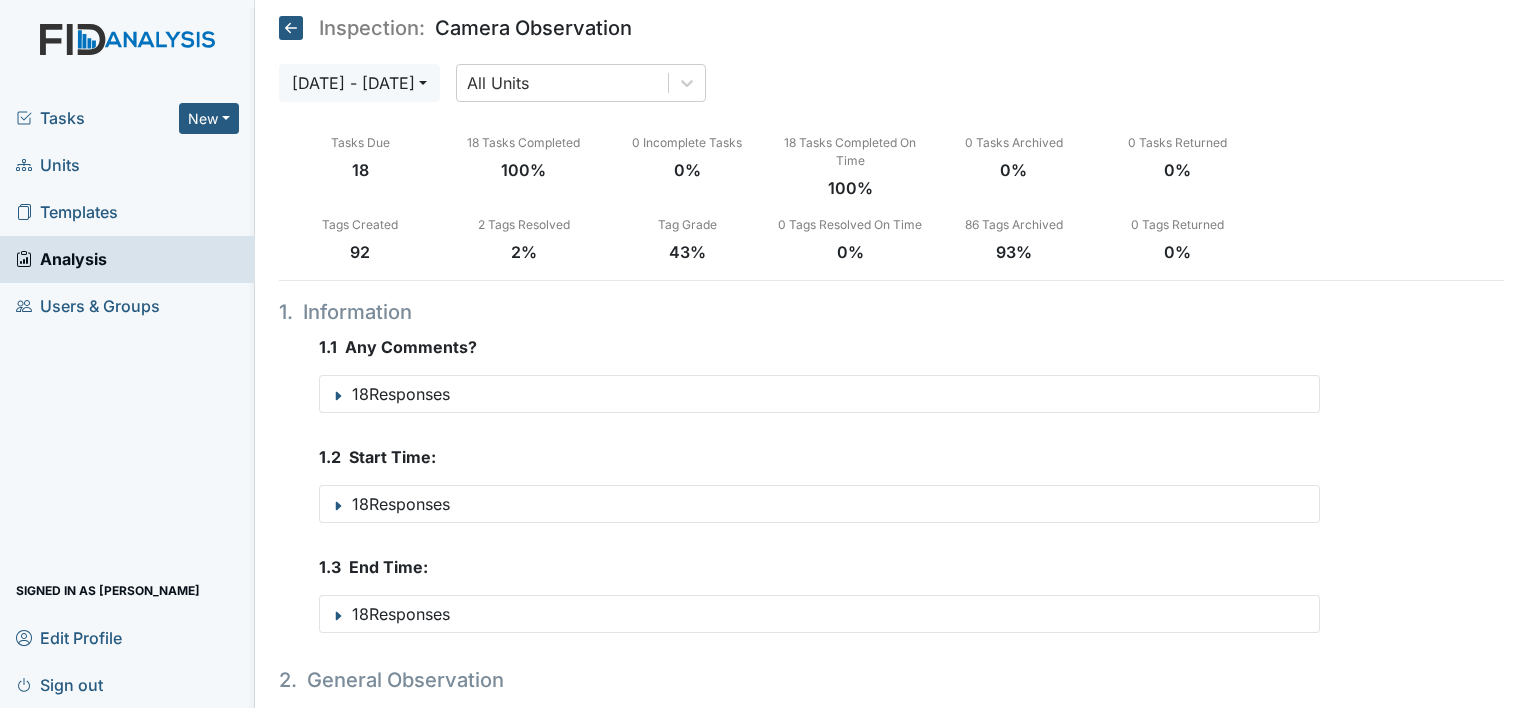 click on "Units" at bounding box center [48, 165] 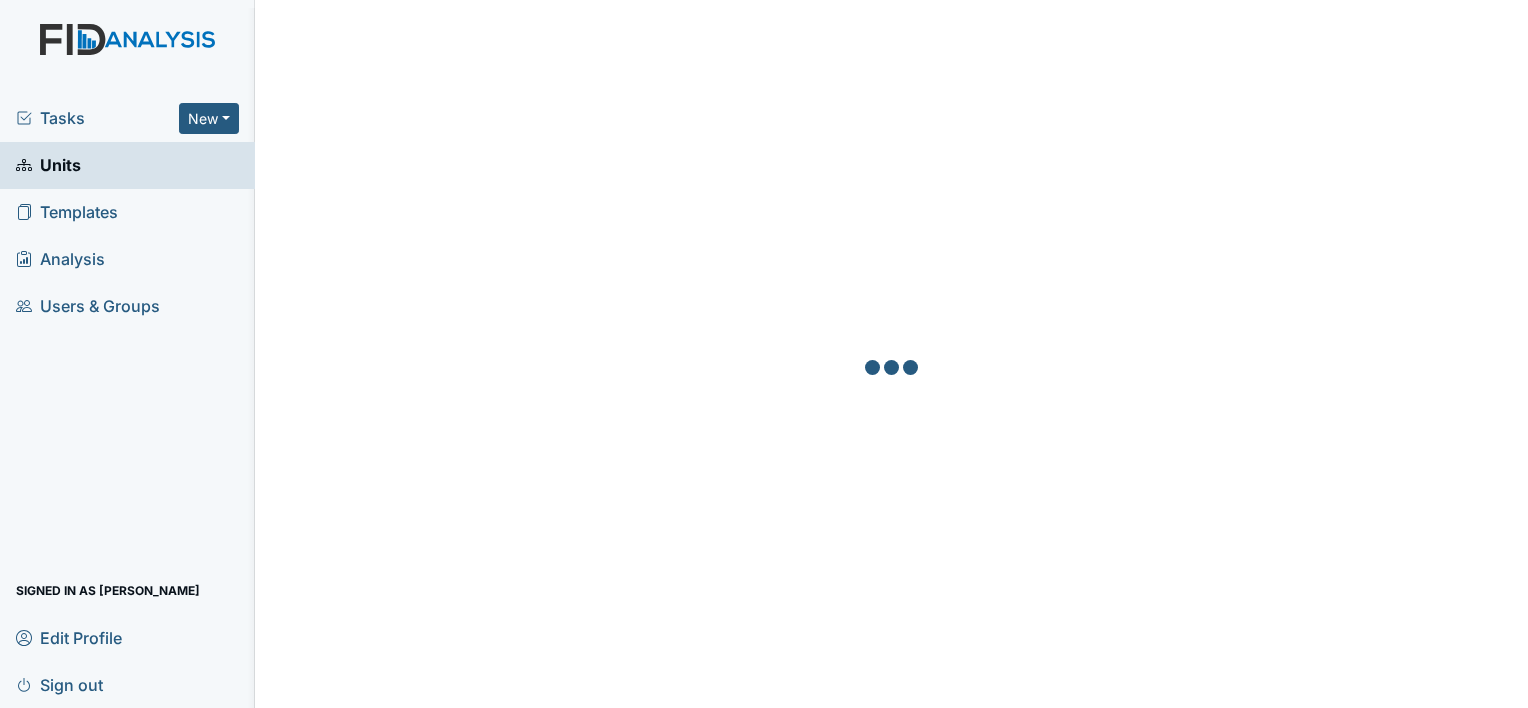 scroll, scrollTop: 0, scrollLeft: 0, axis: both 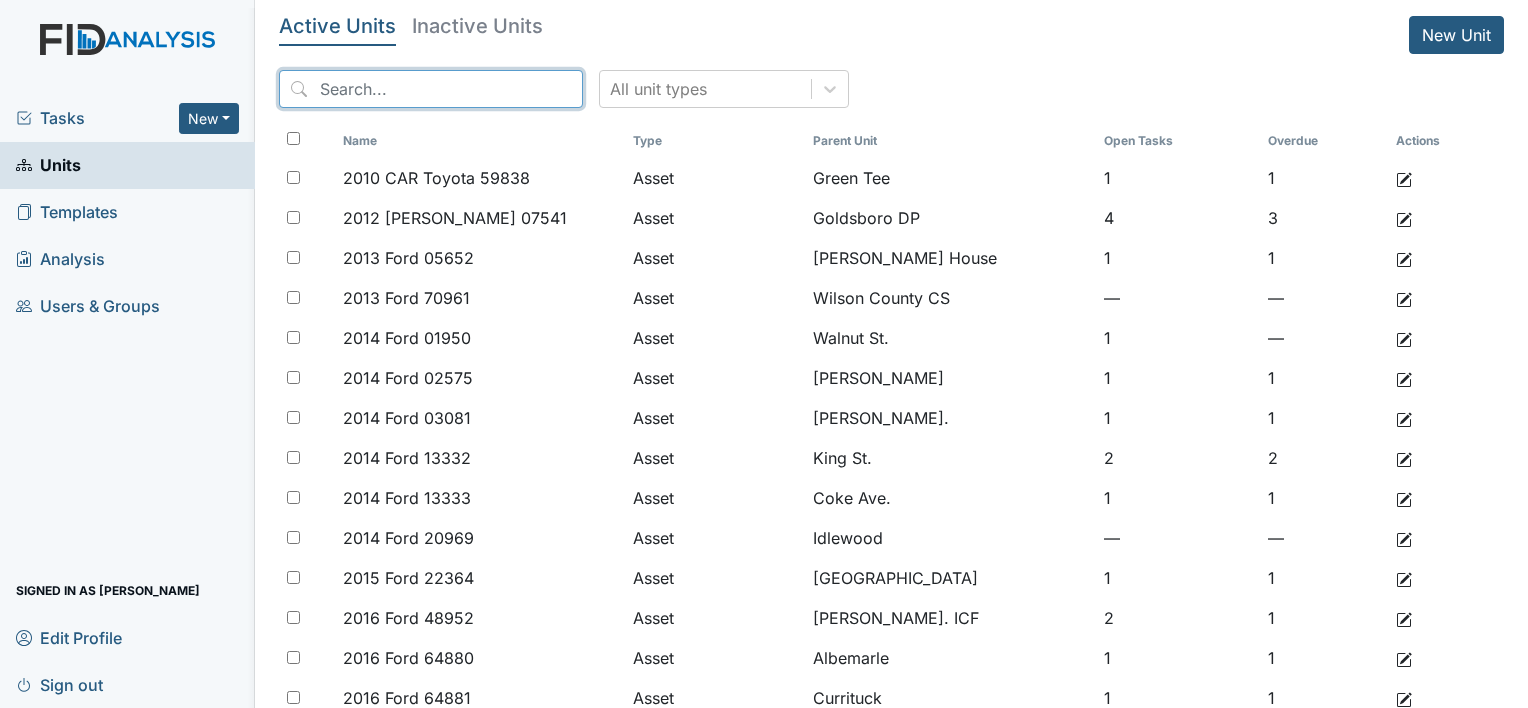 click at bounding box center (431, 89) 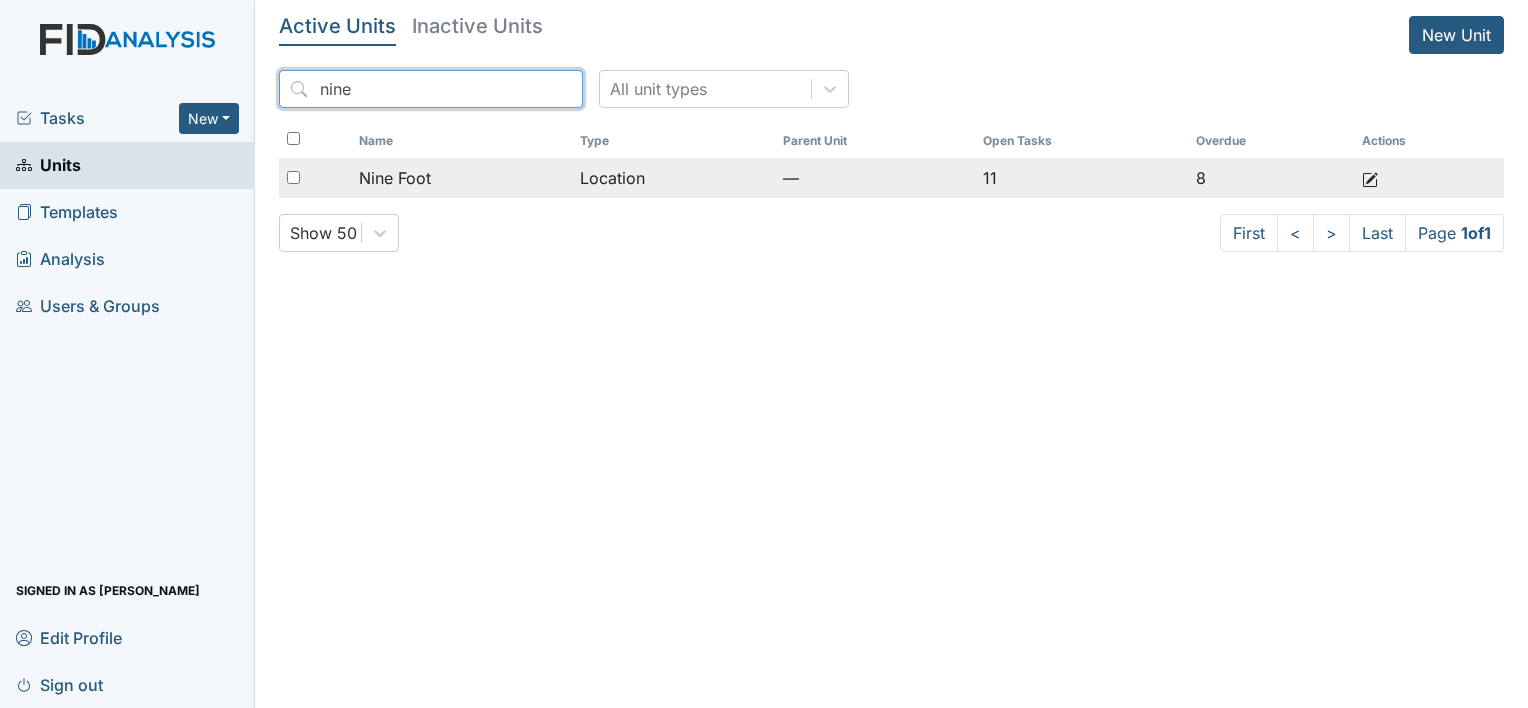 type on "nine" 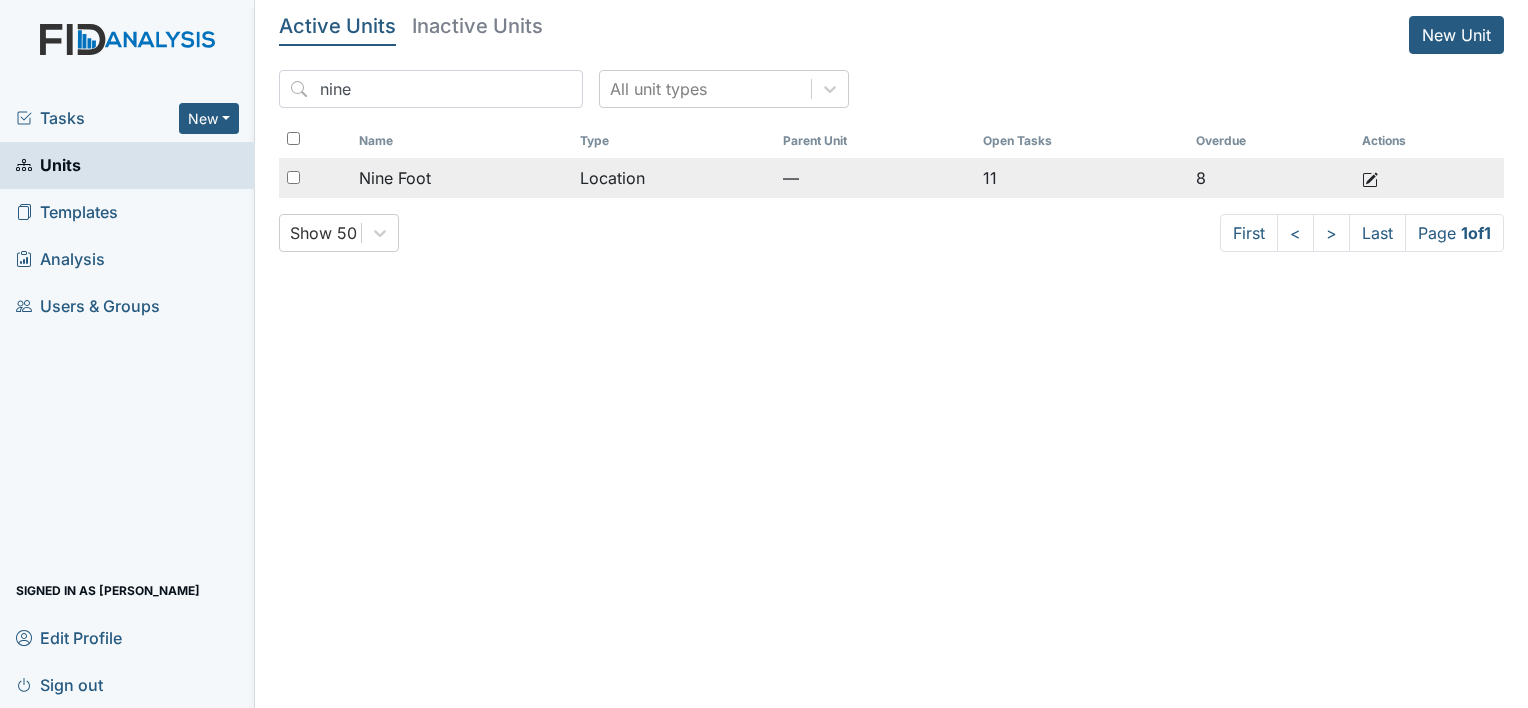 click on "Nine Foot" at bounding box center (395, 178) 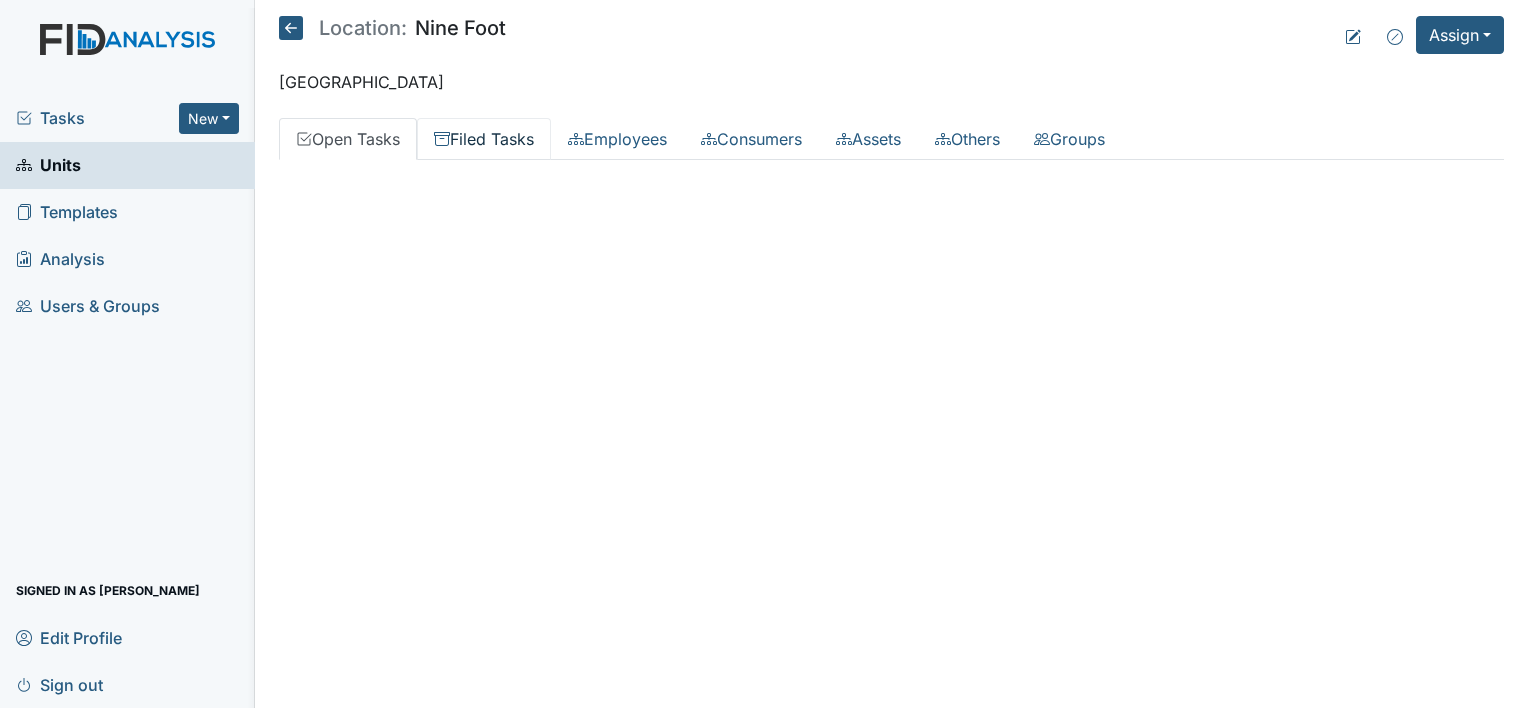 scroll, scrollTop: 0, scrollLeft: 0, axis: both 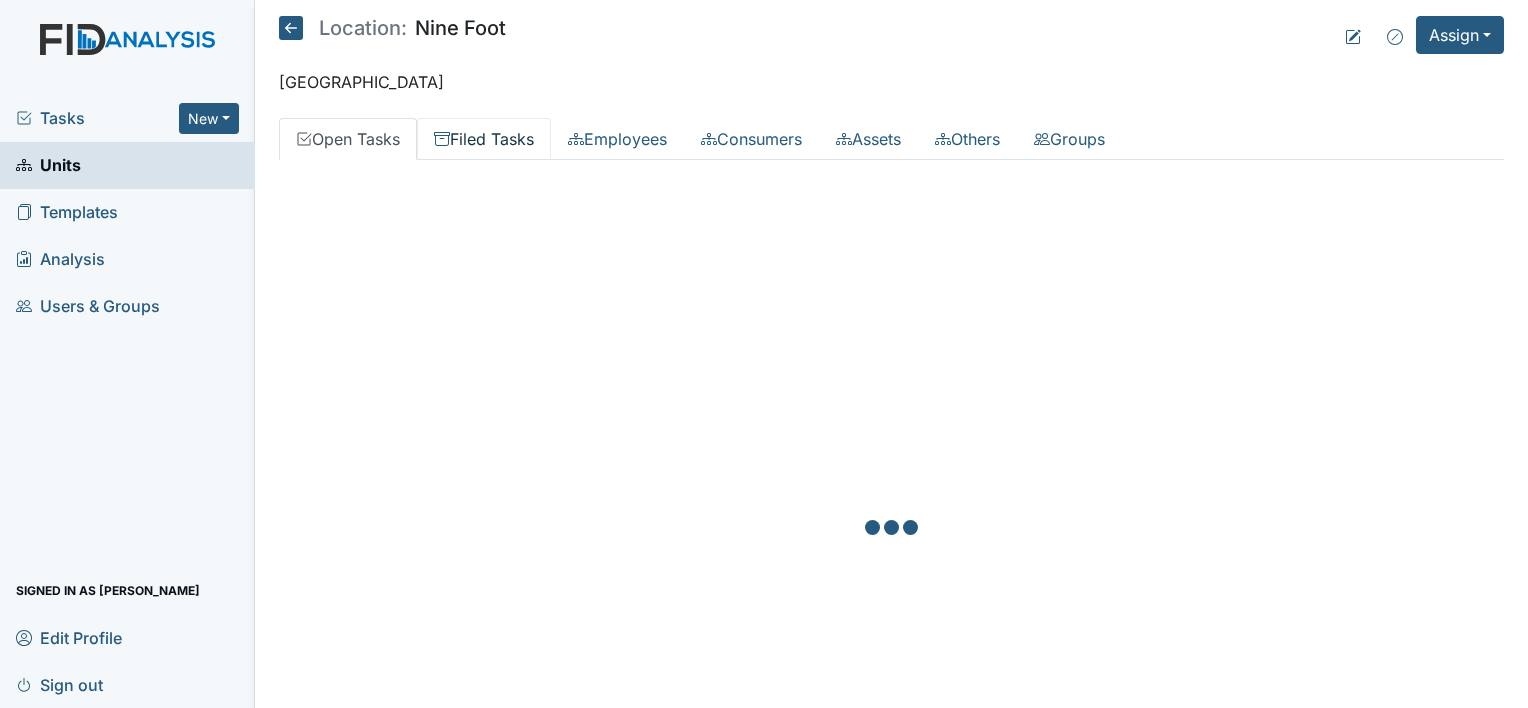 click on "Filed Tasks" at bounding box center [484, 139] 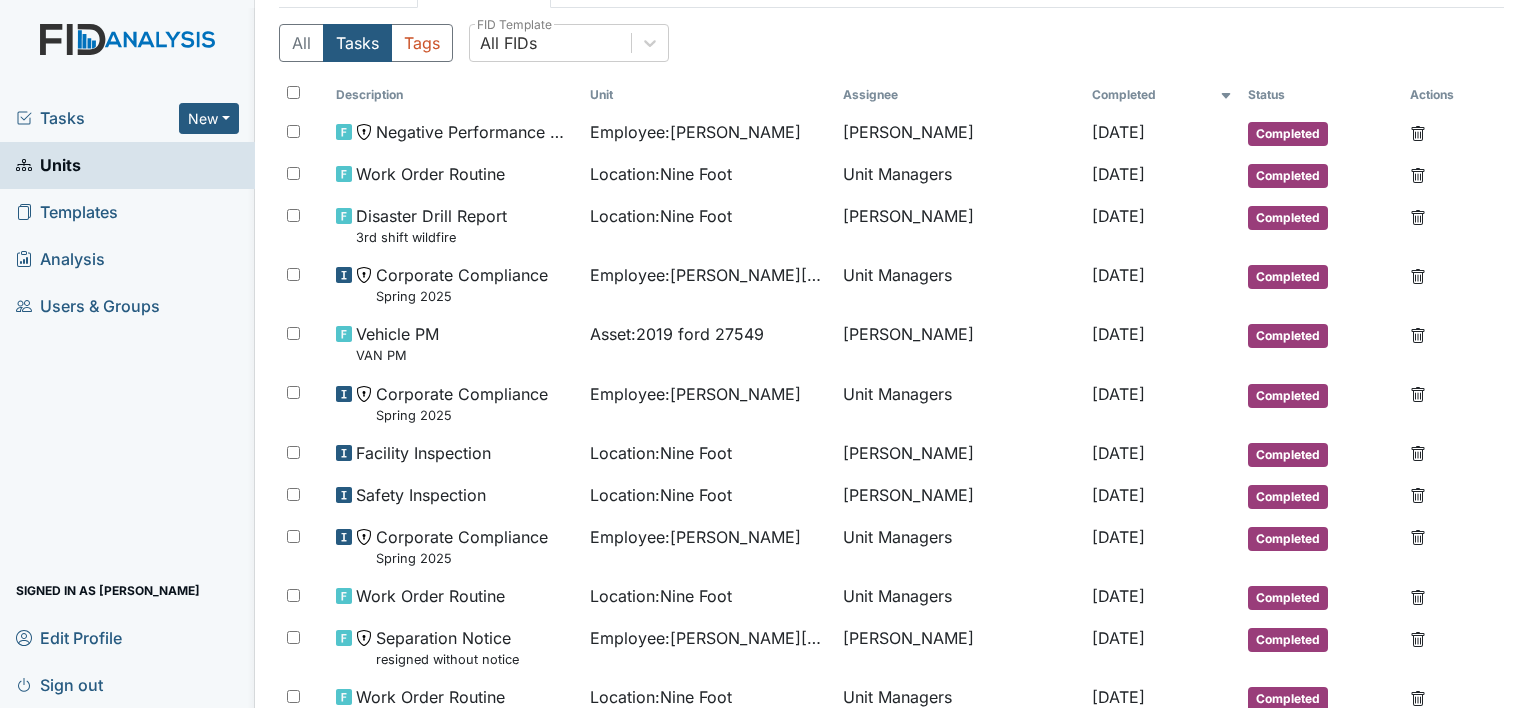 scroll, scrollTop: 100, scrollLeft: 0, axis: vertical 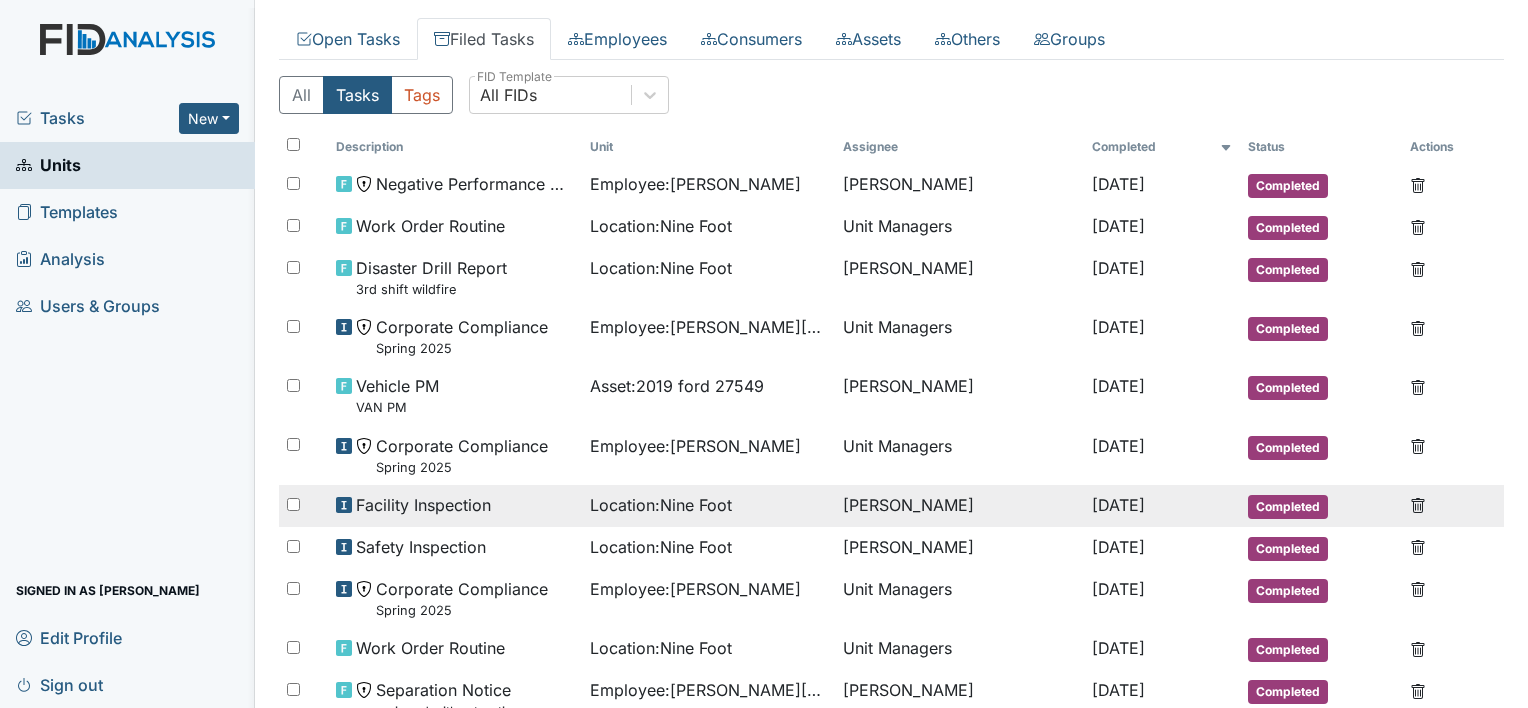 click on "Facility Inspection" at bounding box center [423, 505] 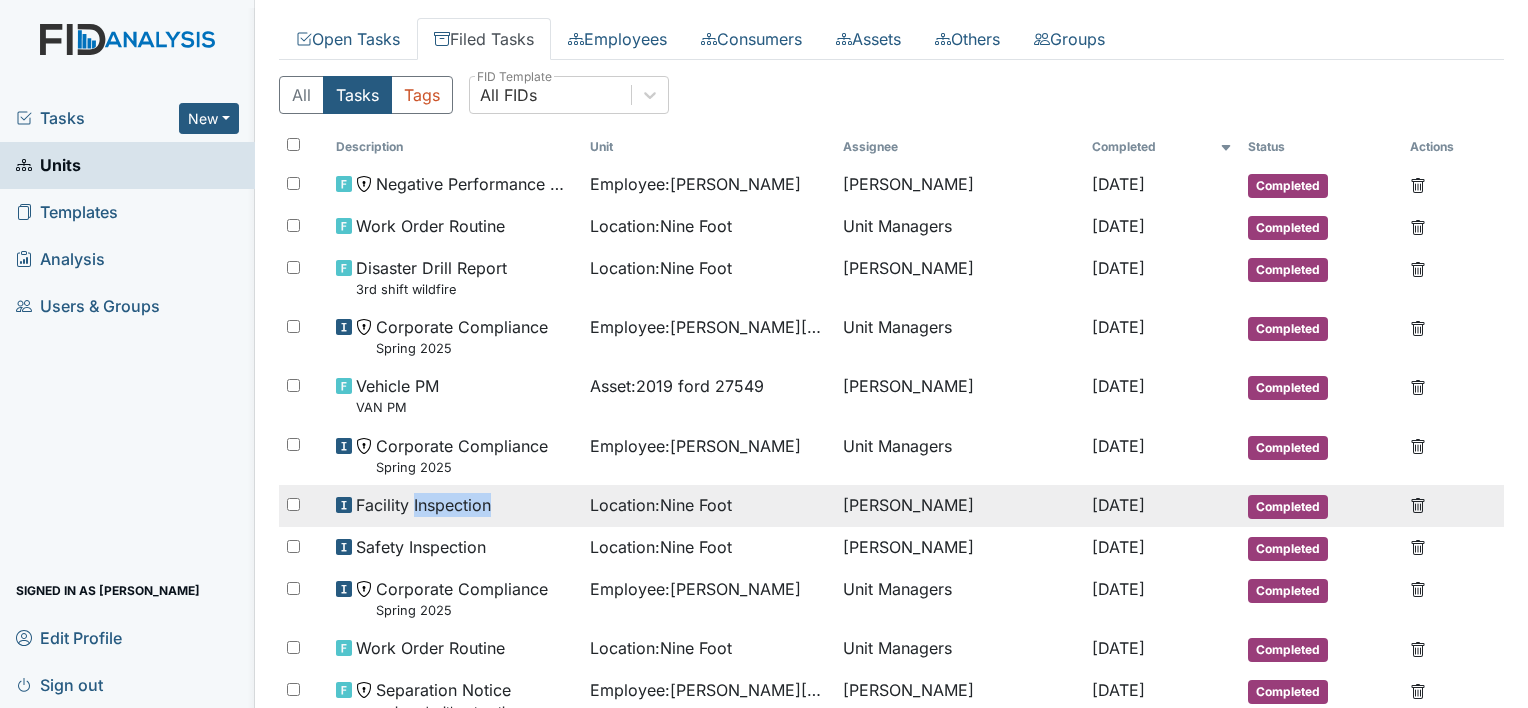 click on "Facility Inspection" at bounding box center [423, 505] 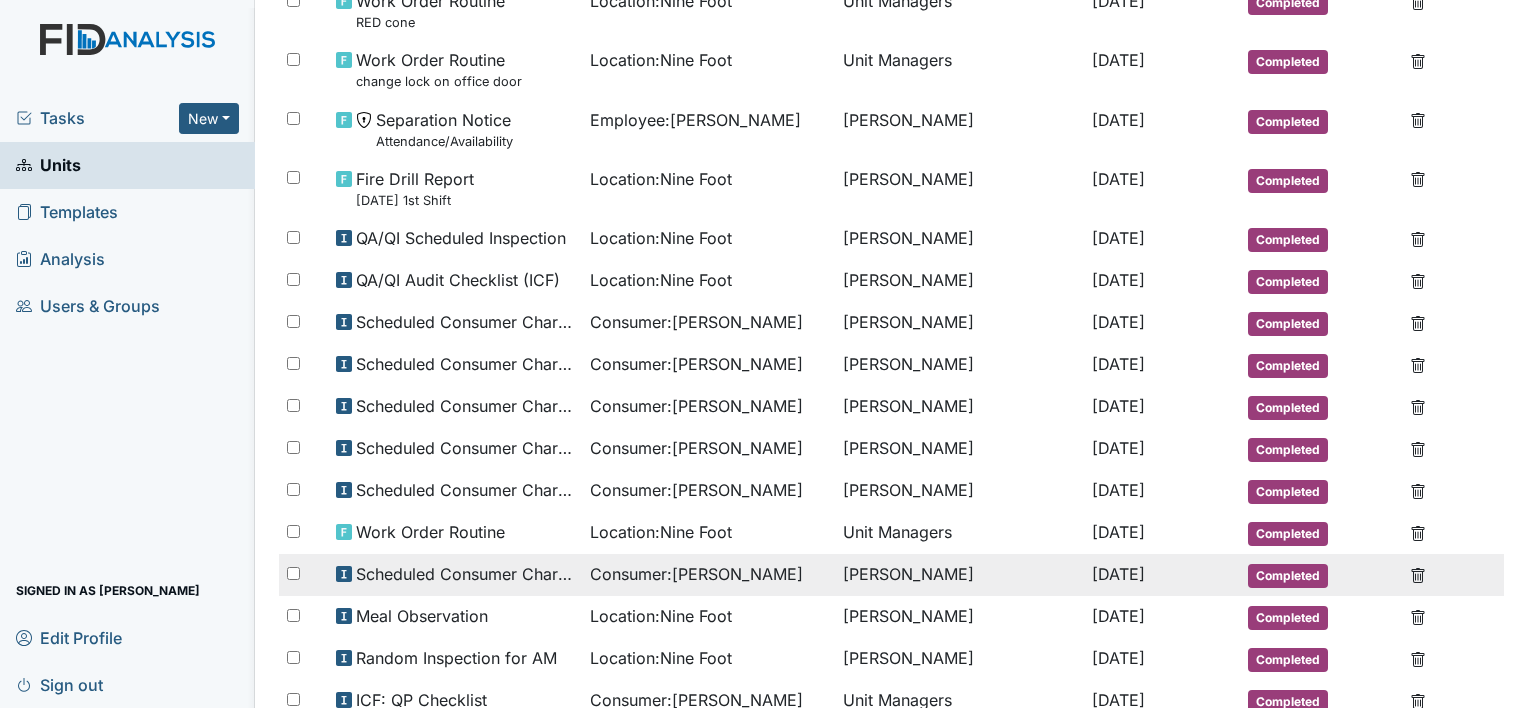 scroll, scrollTop: 900, scrollLeft: 0, axis: vertical 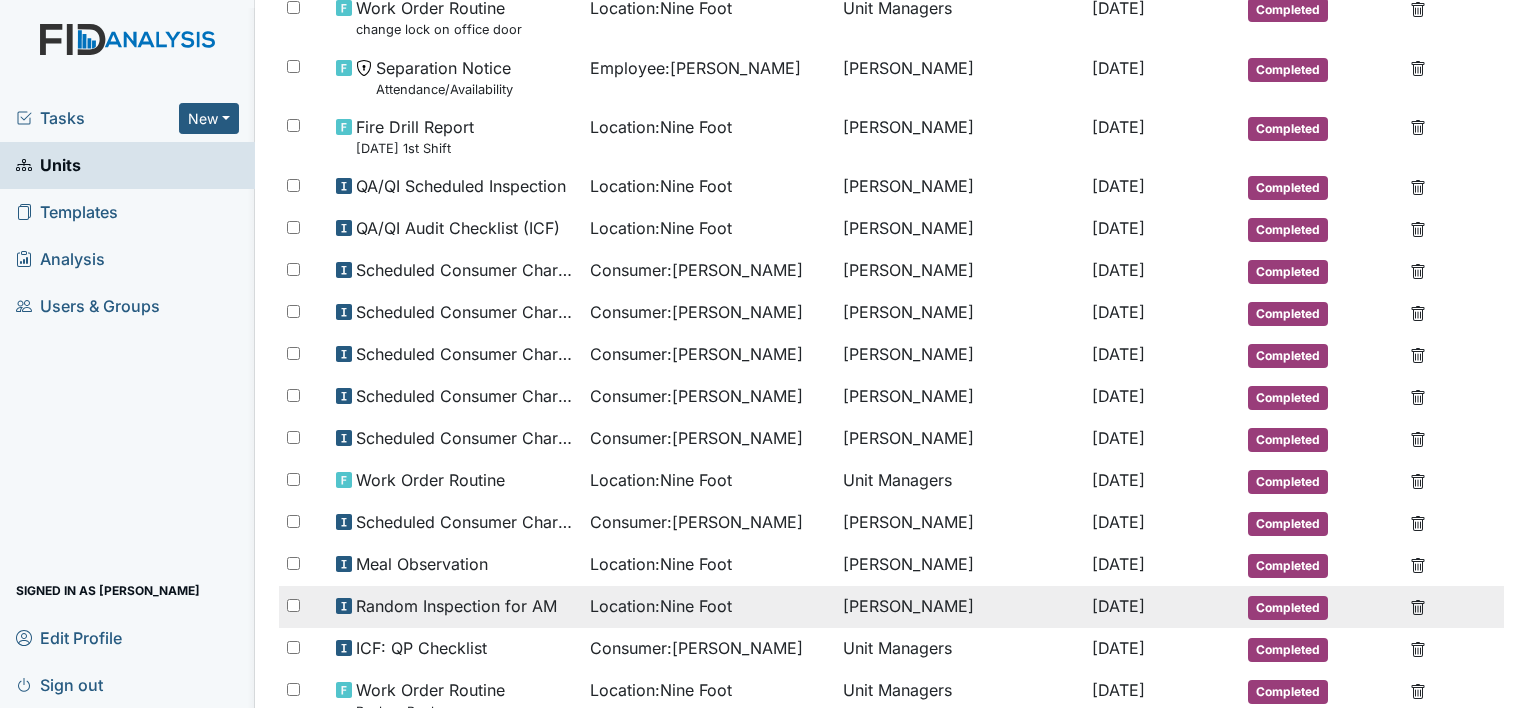 click on "[PERSON_NAME]" at bounding box center (959, 607) 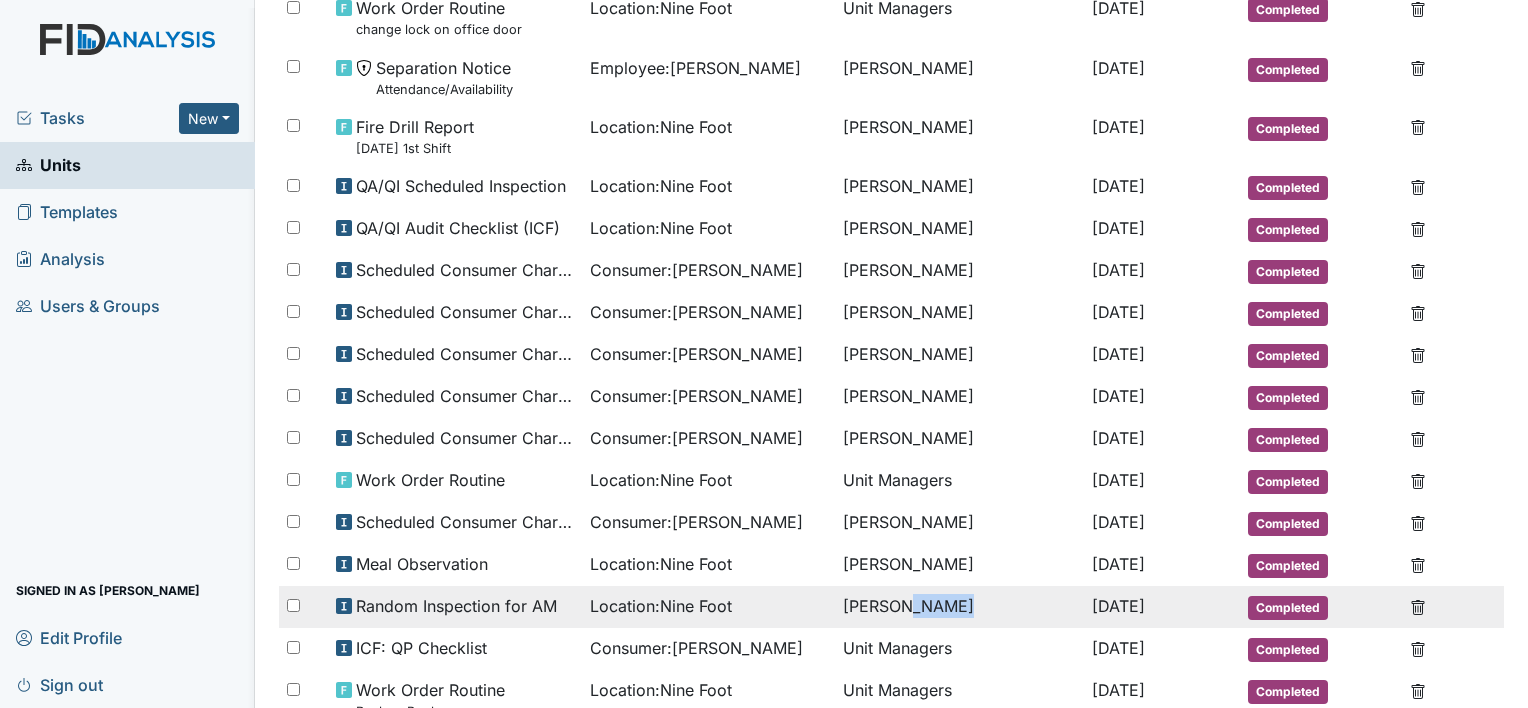 click on "[PERSON_NAME]" at bounding box center [959, 607] 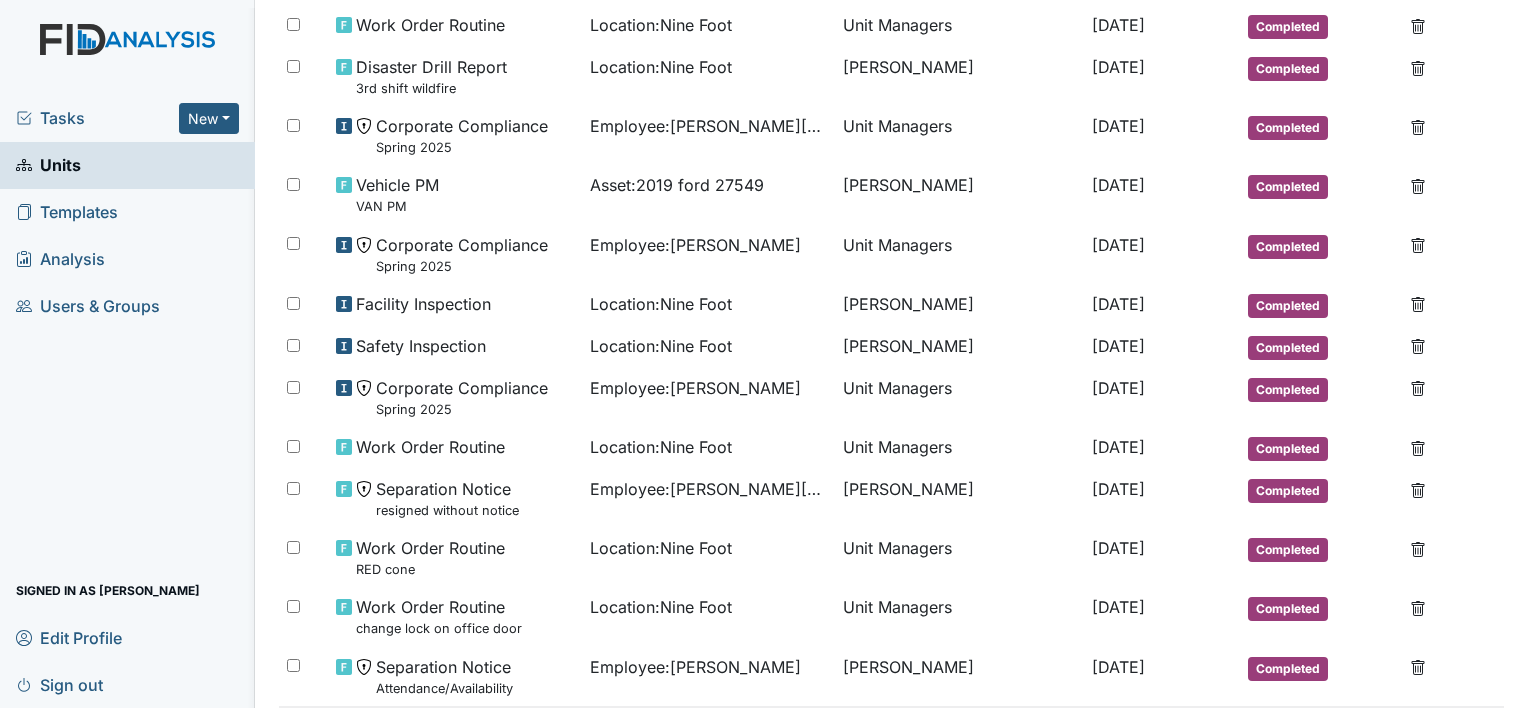 scroll, scrollTop: 300, scrollLeft: 0, axis: vertical 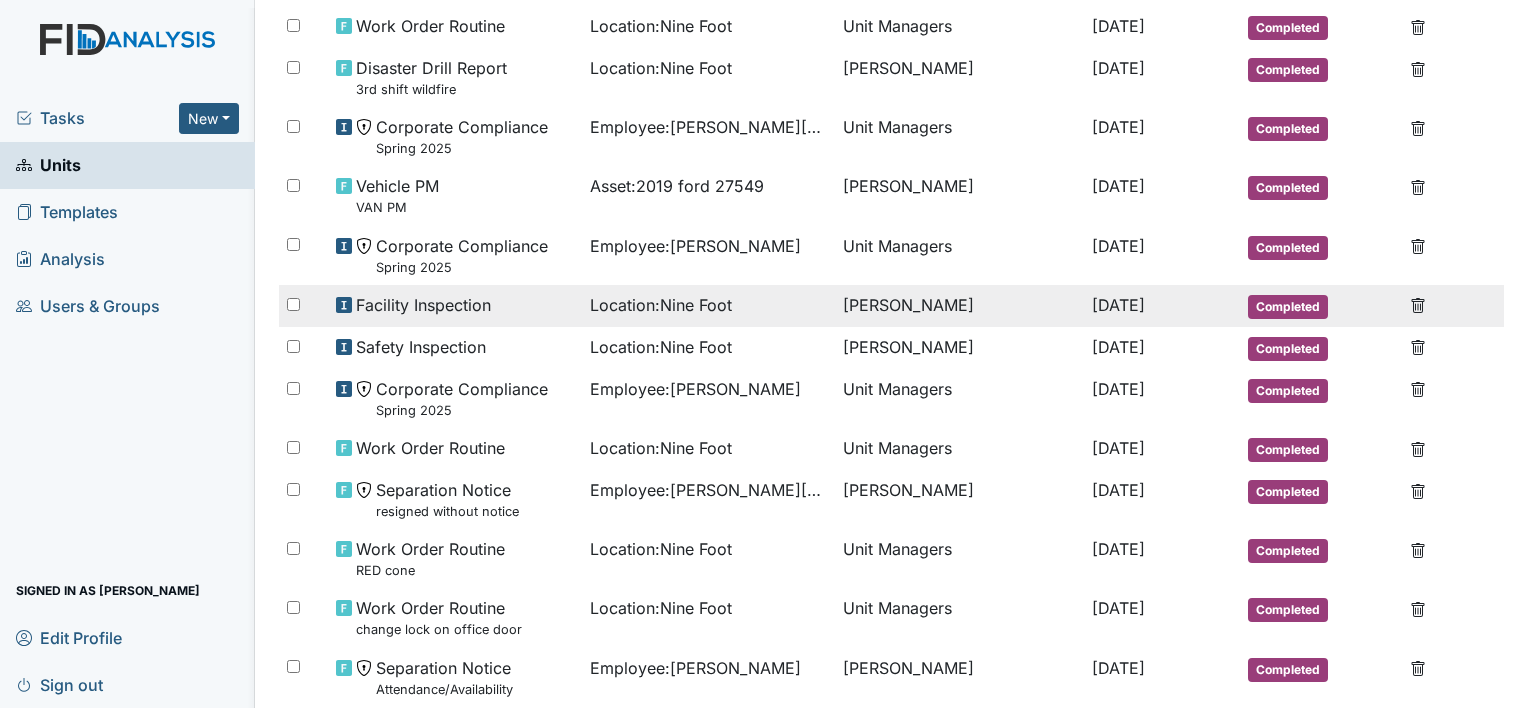 click on "[PERSON_NAME]" at bounding box center [959, 306] 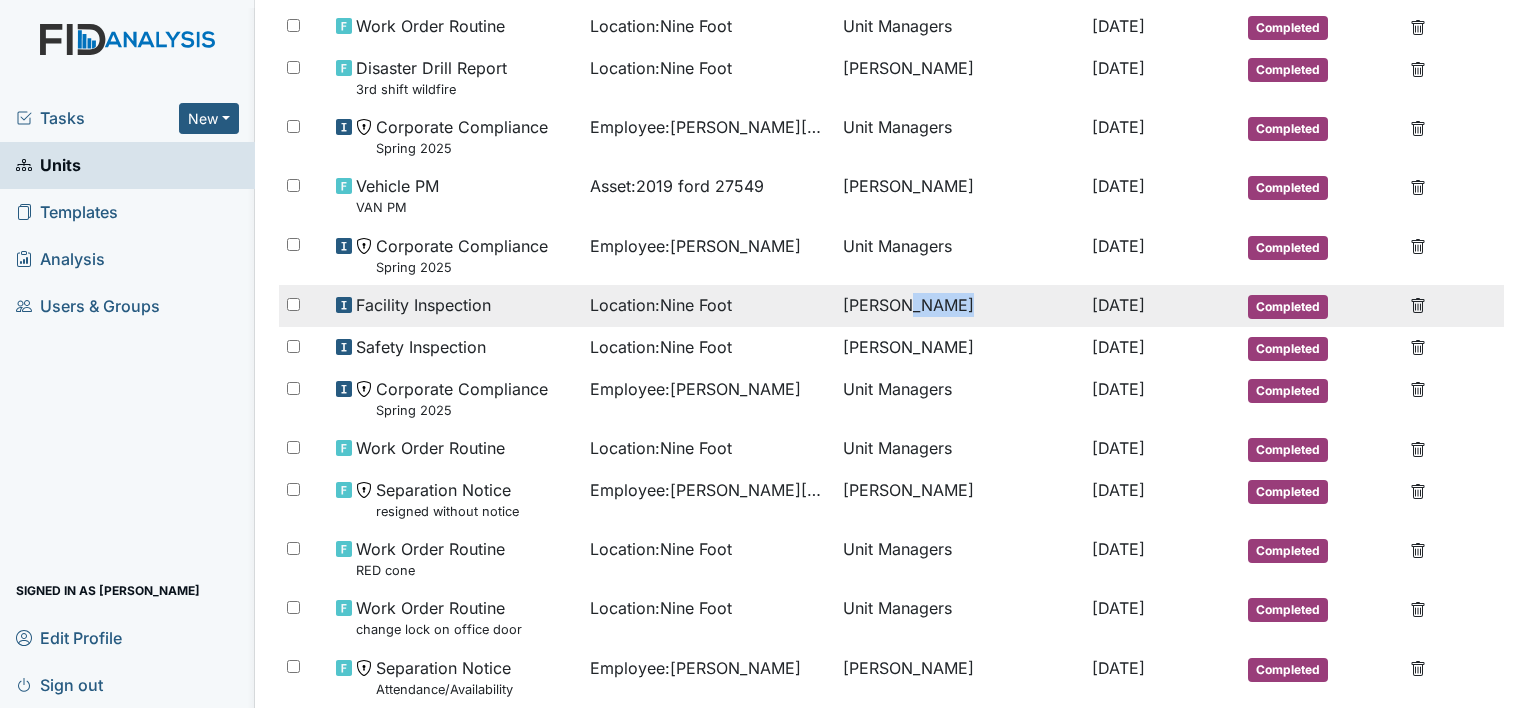 click on "[PERSON_NAME]" at bounding box center (959, 306) 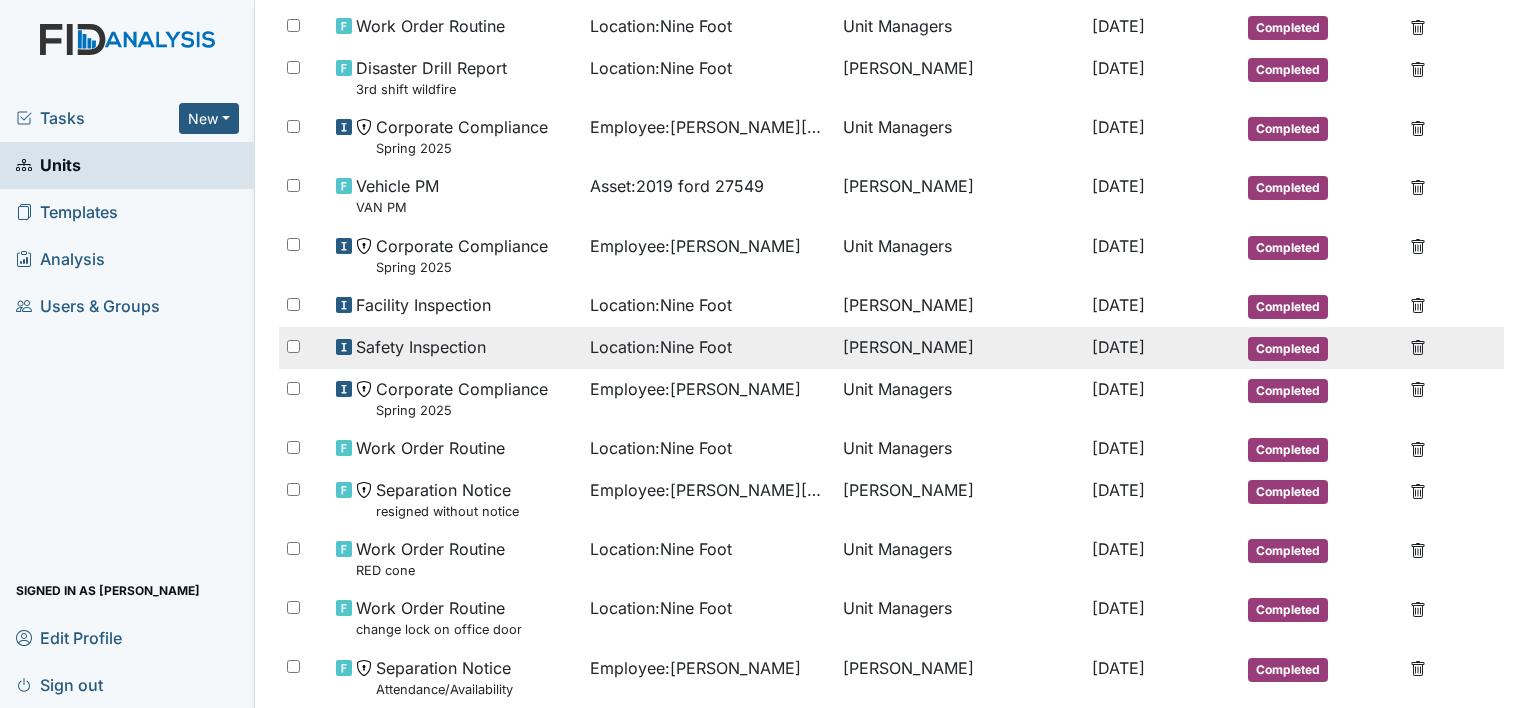 click on "[PERSON_NAME]" at bounding box center (959, 348) 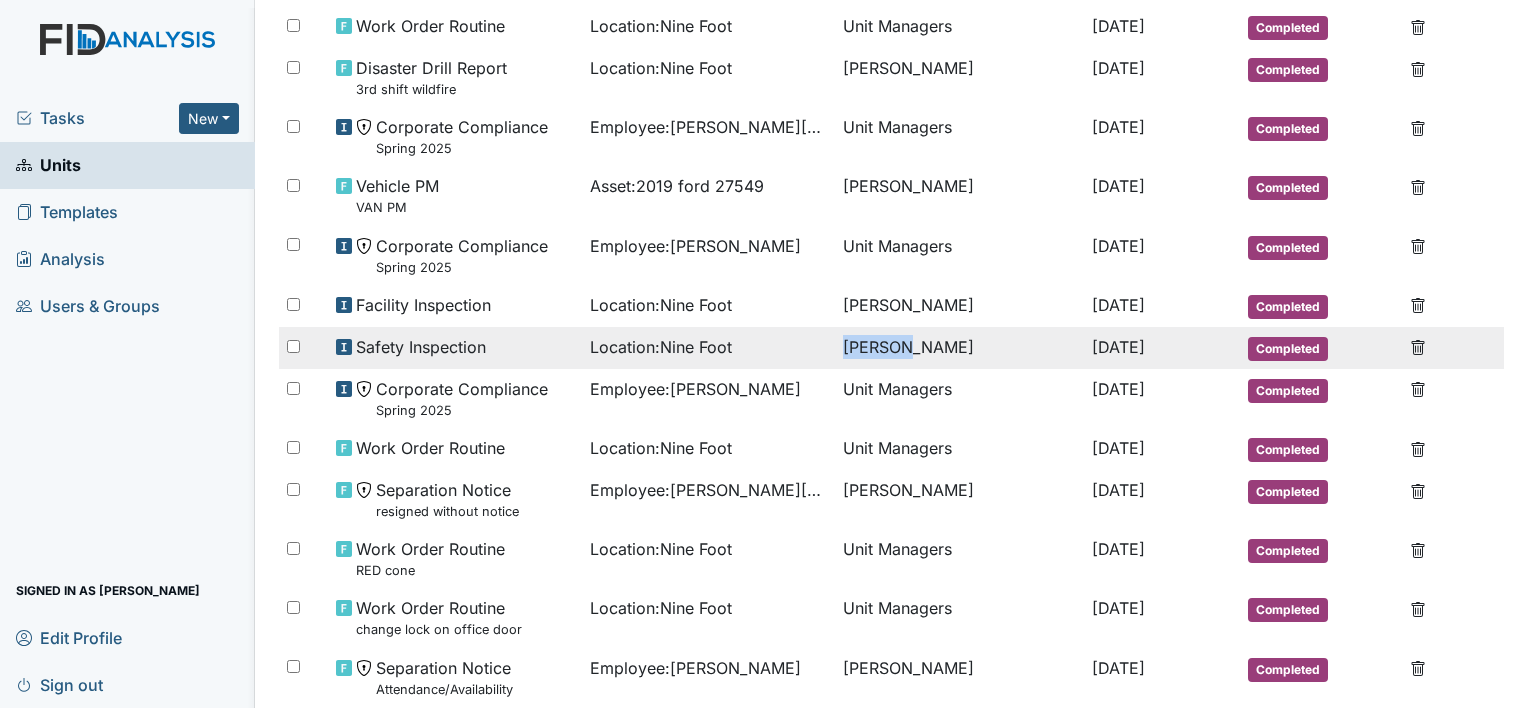 click on "[PERSON_NAME]" at bounding box center (959, 348) 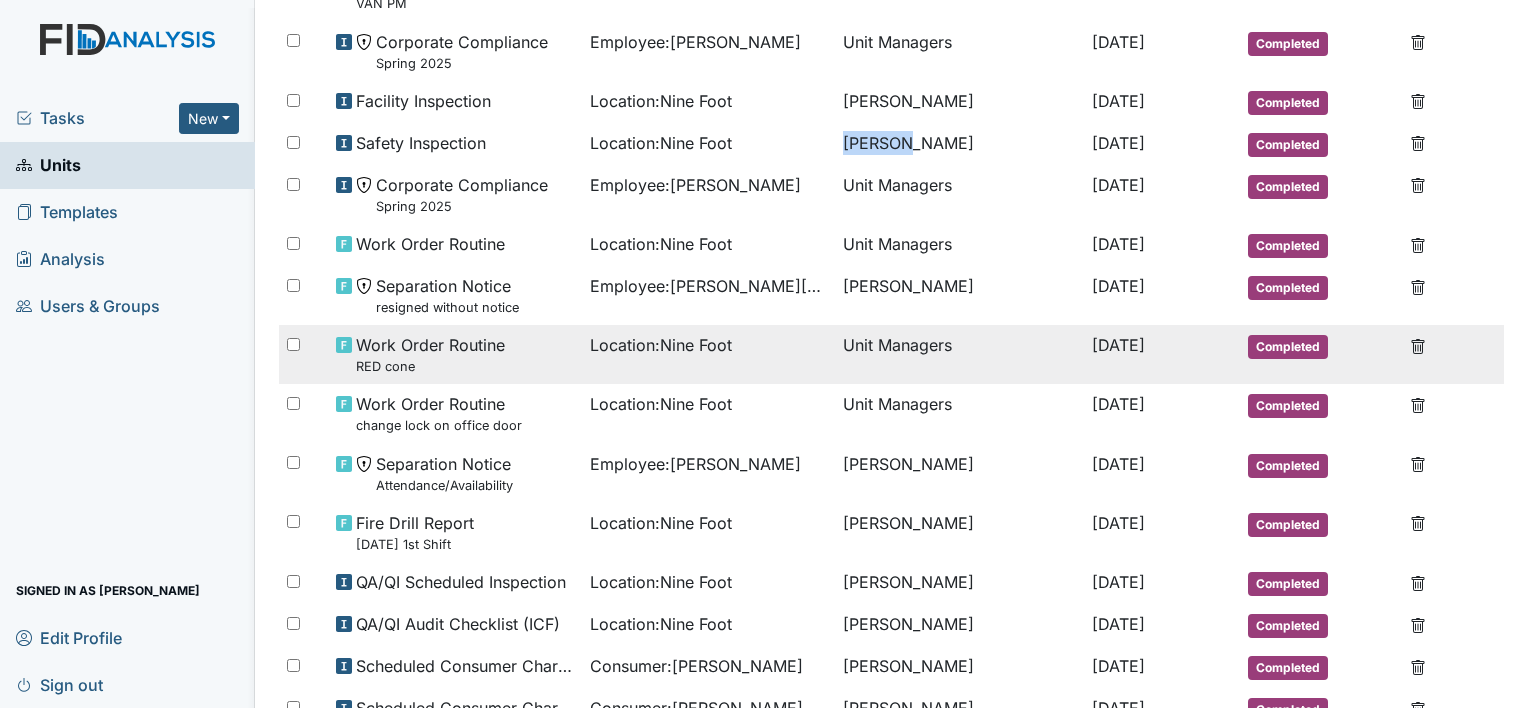 scroll, scrollTop: 600, scrollLeft: 0, axis: vertical 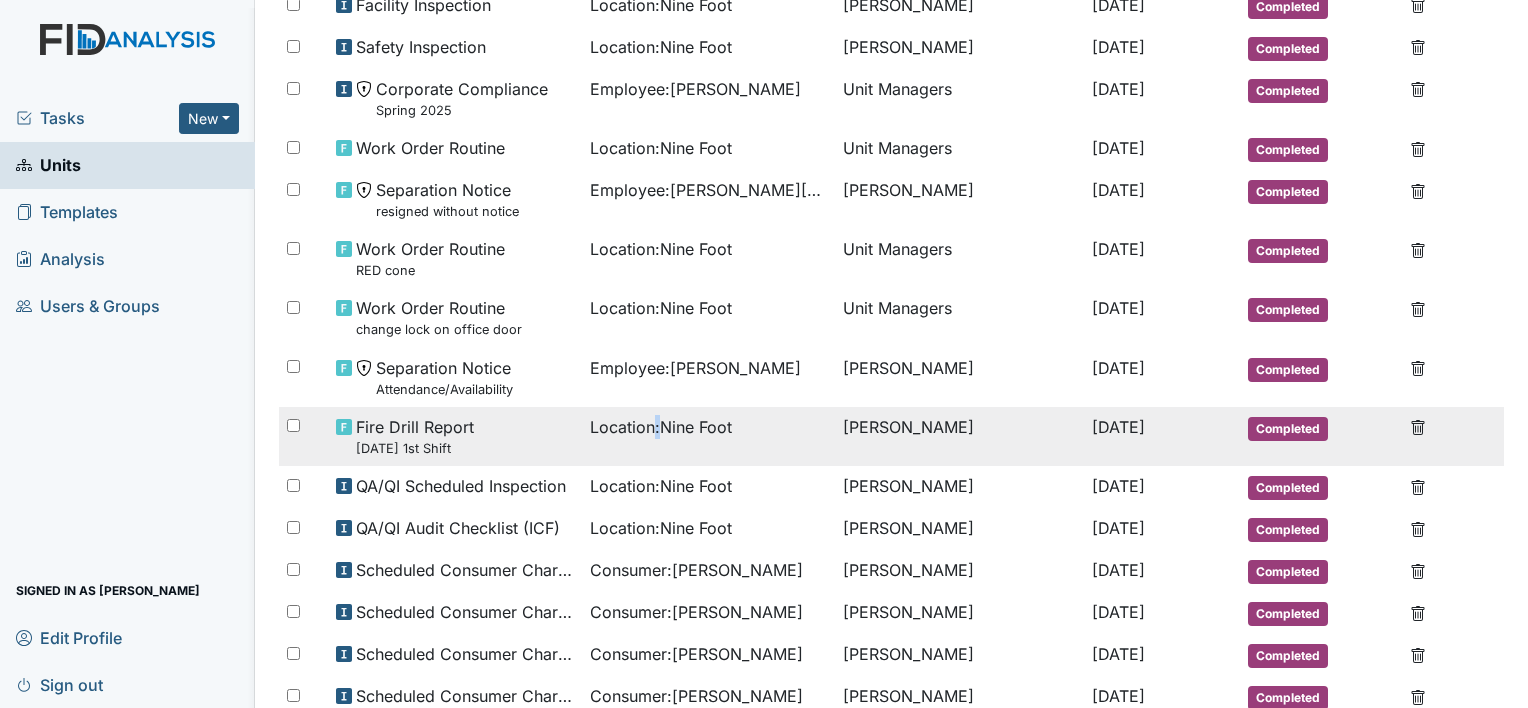 click on "Location :  Nine Foot" at bounding box center [661, 427] 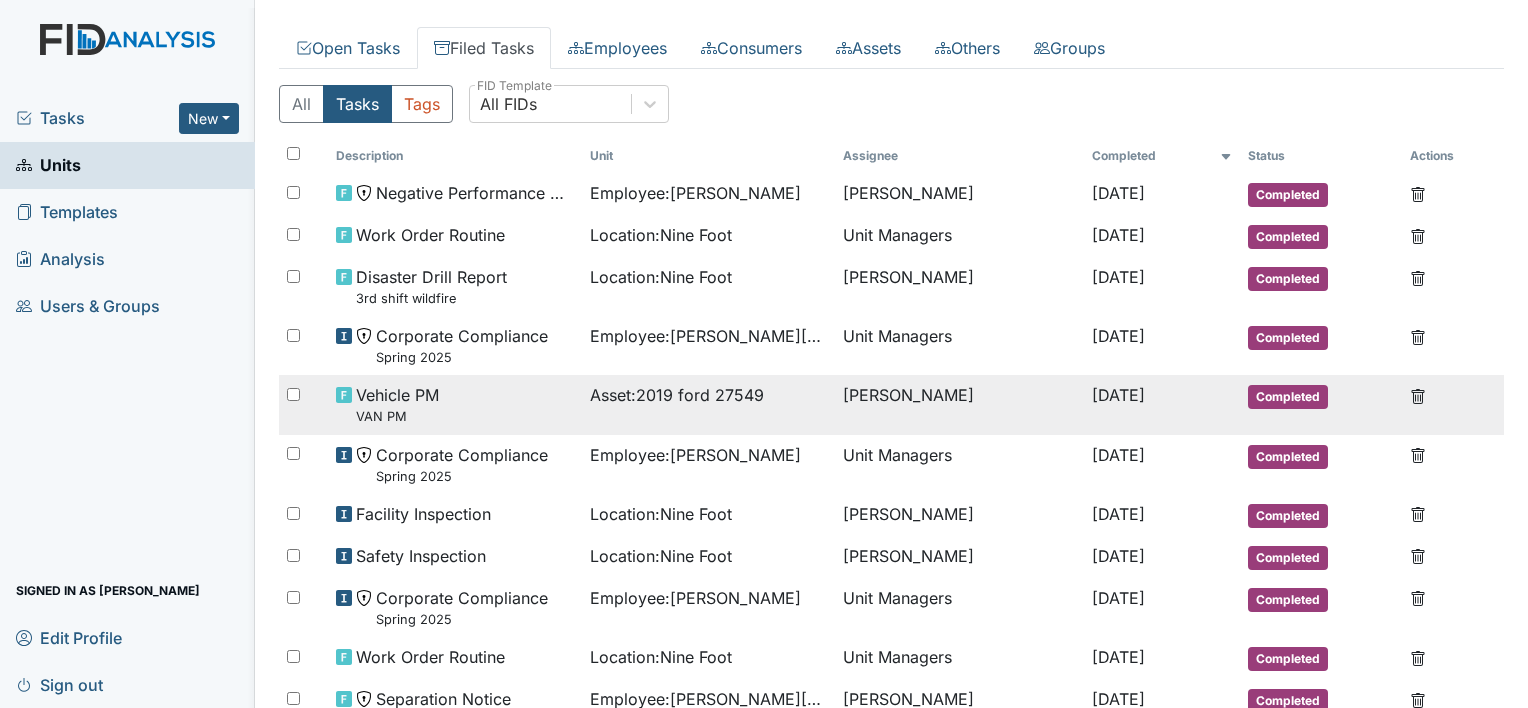scroll, scrollTop: 0, scrollLeft: 0, axis: both 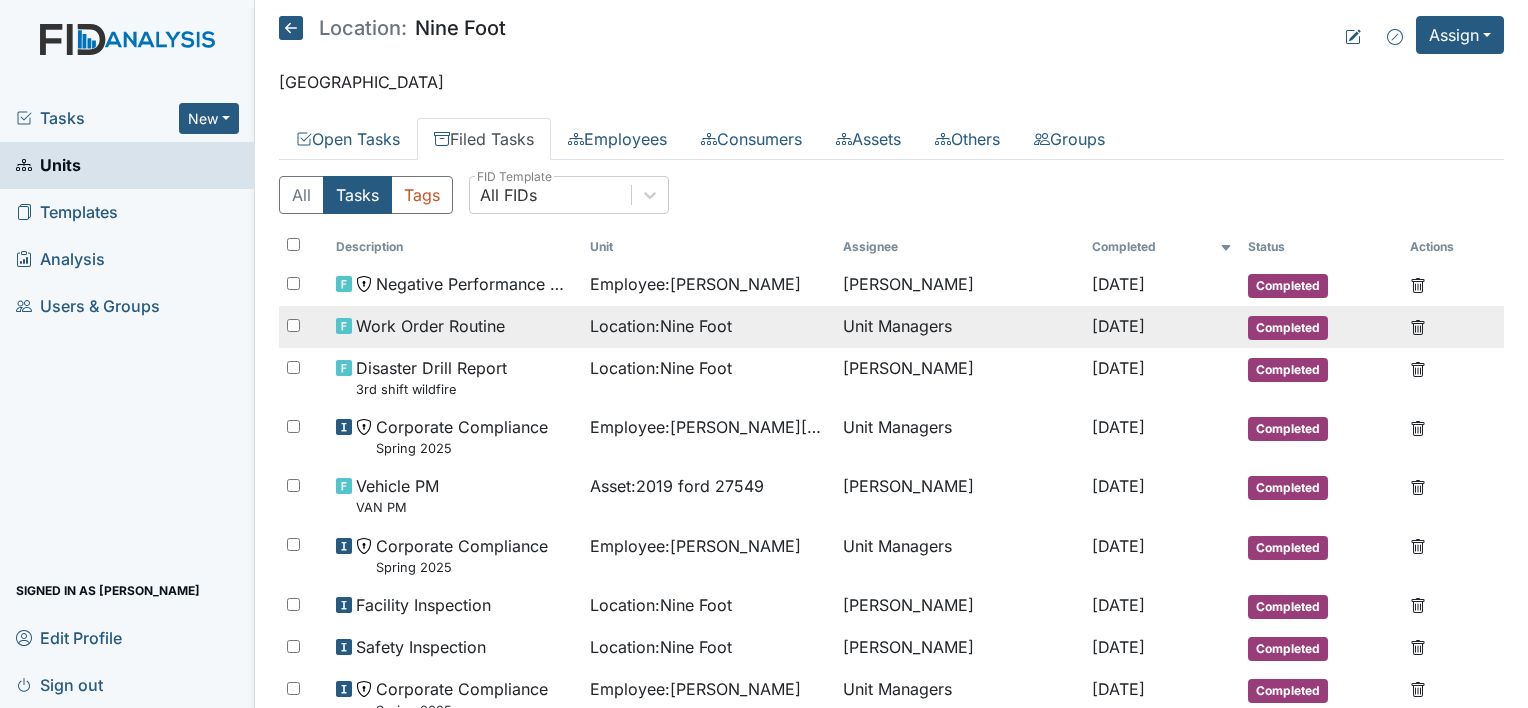 click on "Unit Managers" at bounding box center [959, 327] 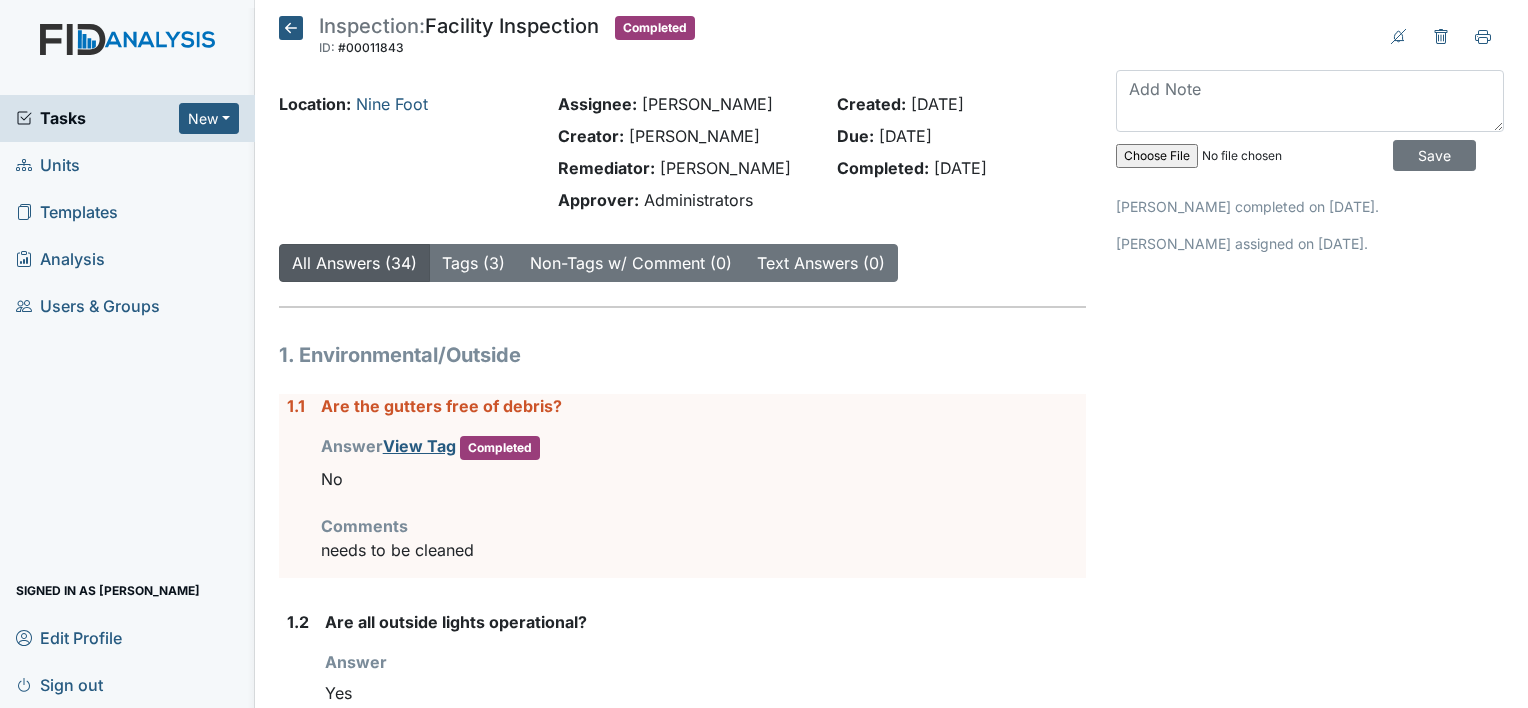 scroll, scrollTop: 0, scrollLeft: 0, axis: both 